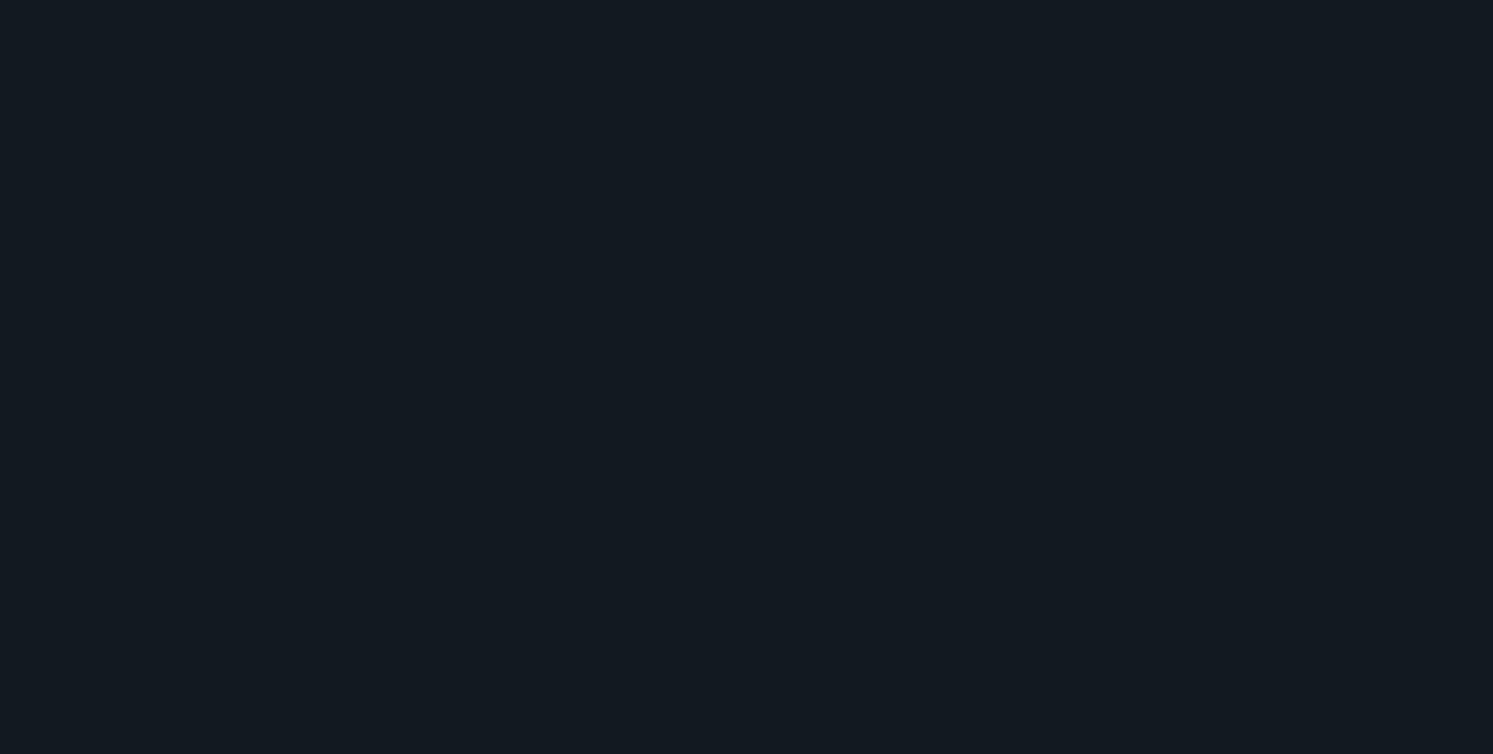 scroll, scrollTop: 0, scrollLeft: 0, axis: both 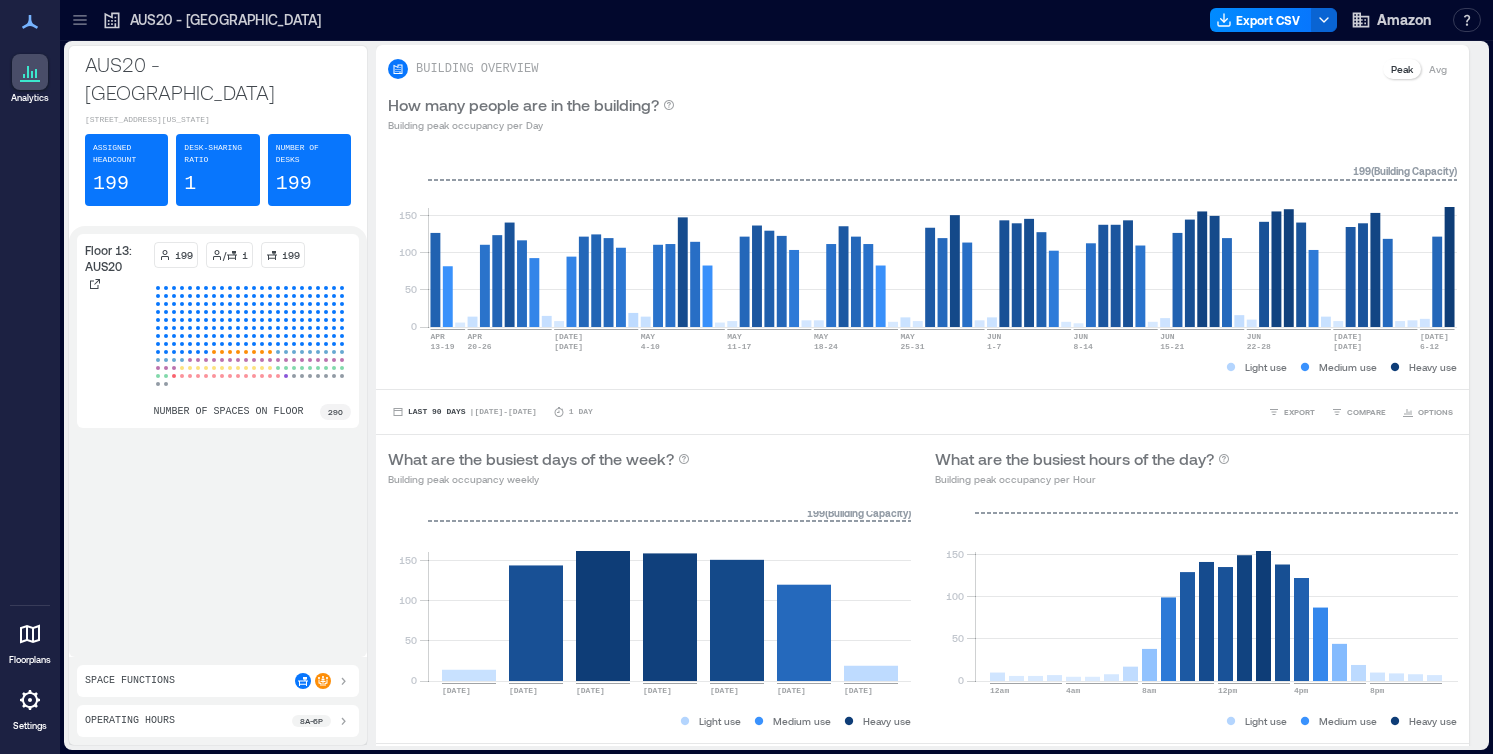 click 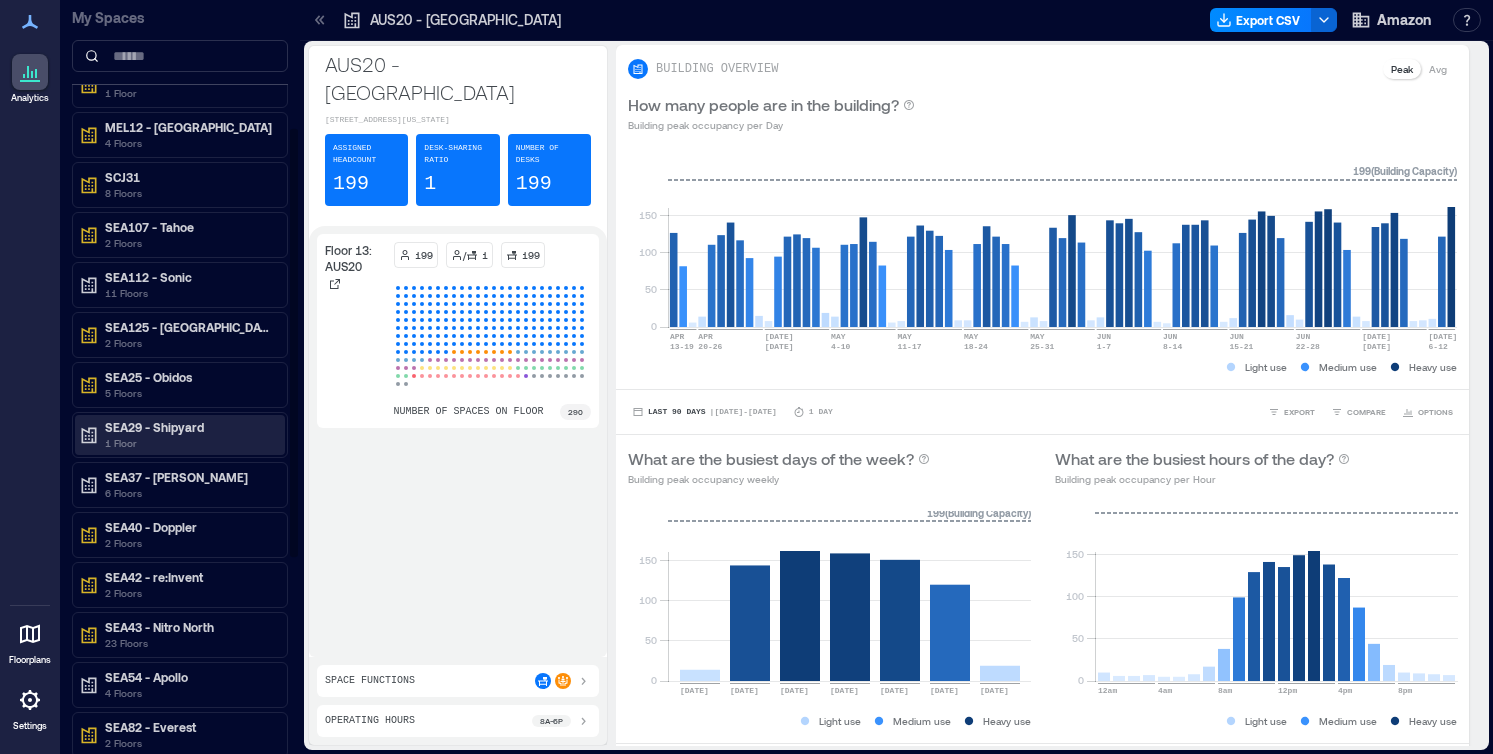 scroll, scrollTop: 226, scrollLeft: 0, axis: vertical 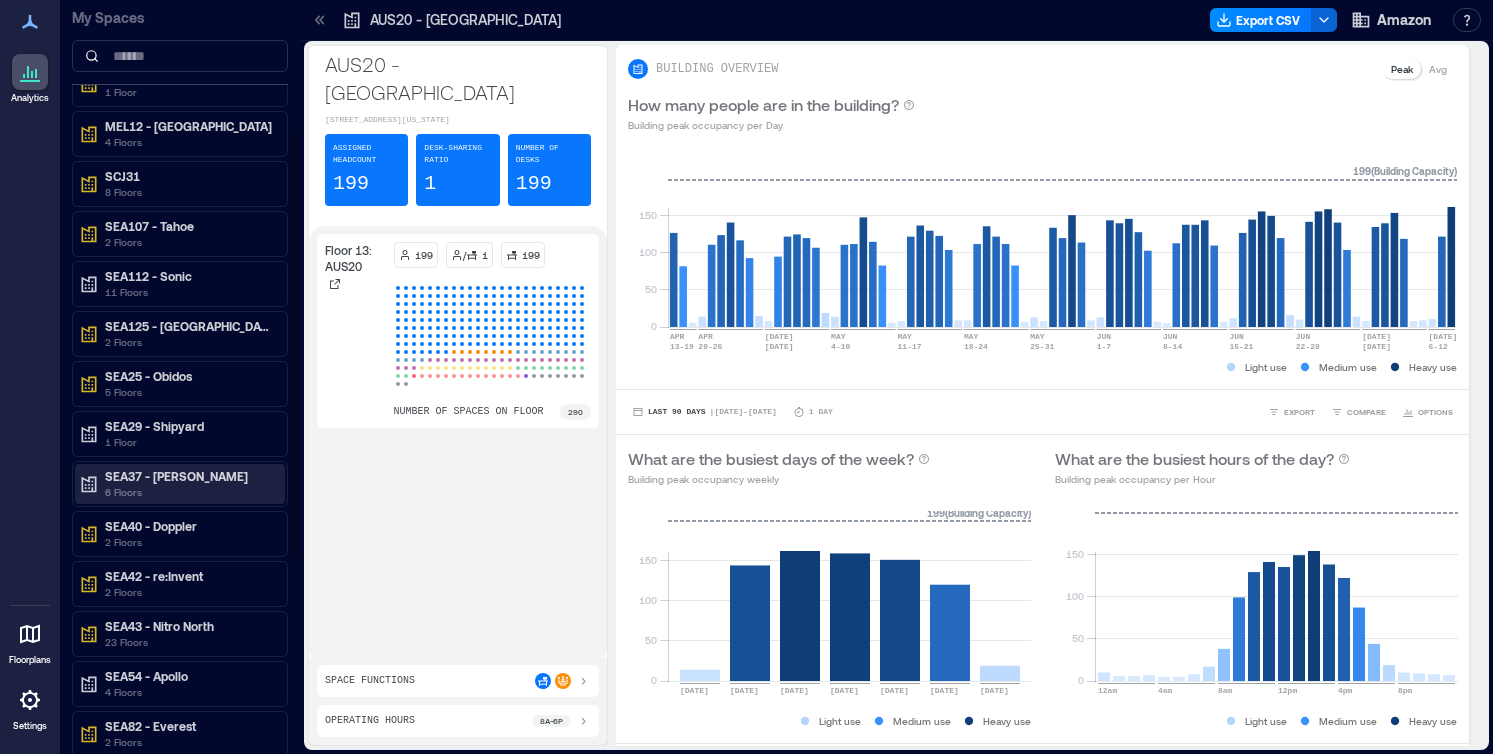 click on "6 Floors" at bounding box center [189, 492] 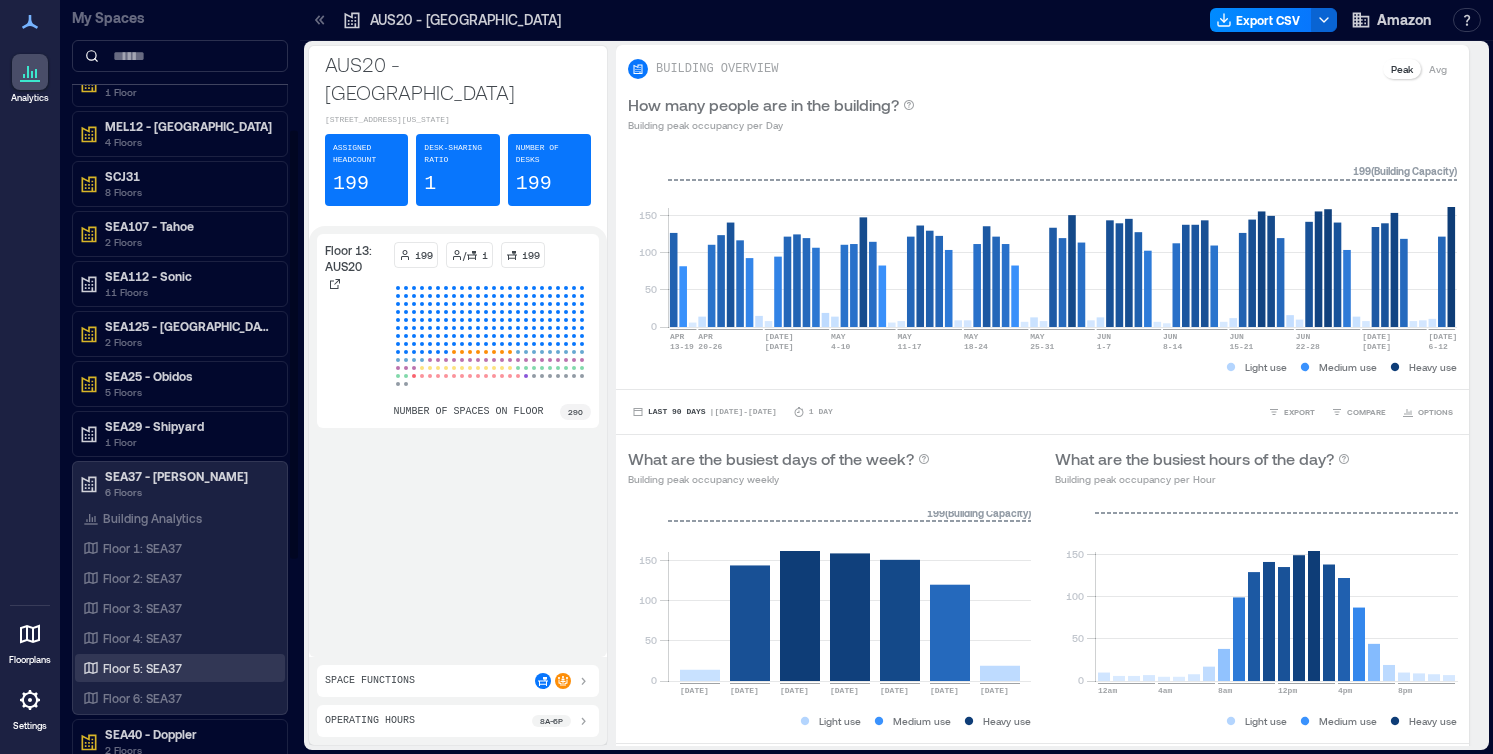 click on "Floor 5: SEA37" at bounding box center (176, 668) 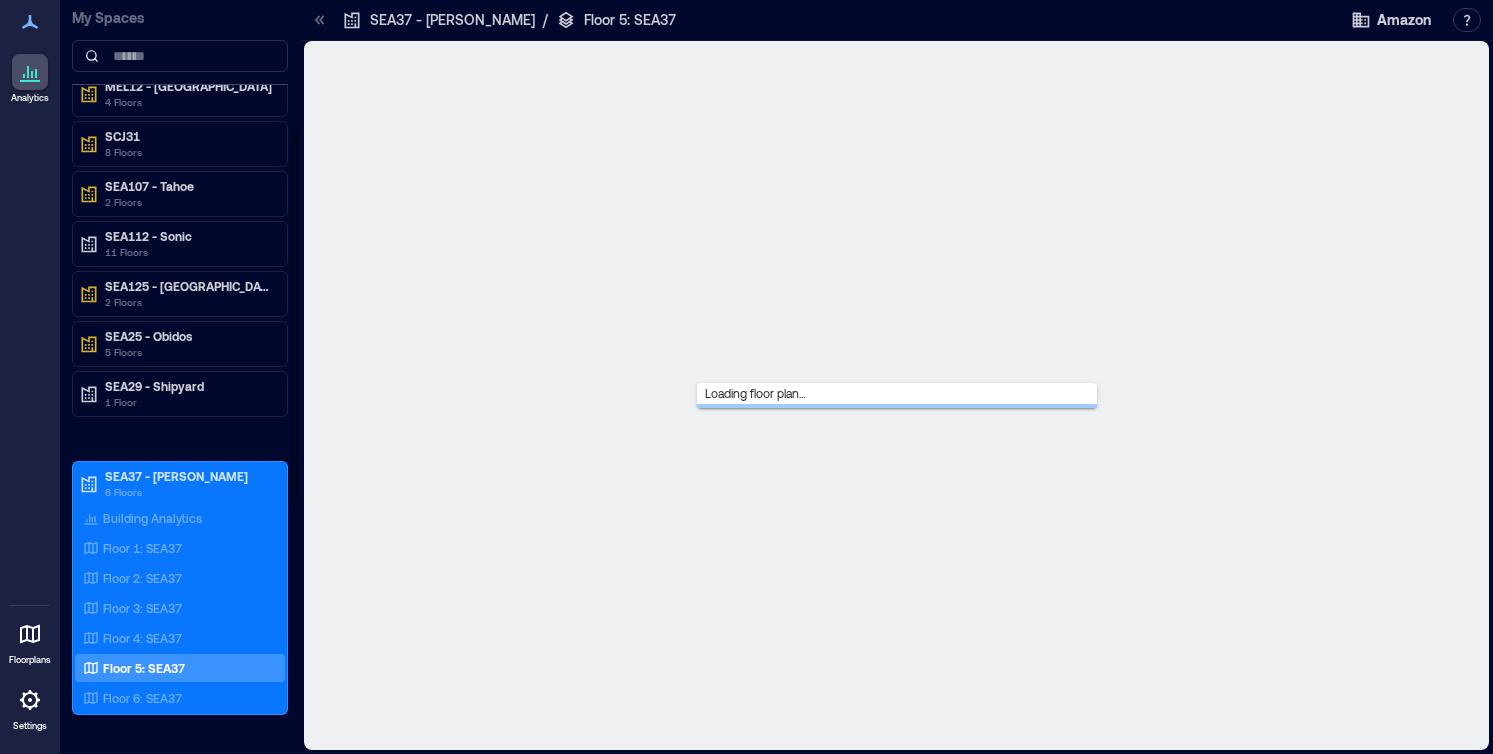 scroll, scrollTop: 186, scrollLeft: 0, axis: vertical 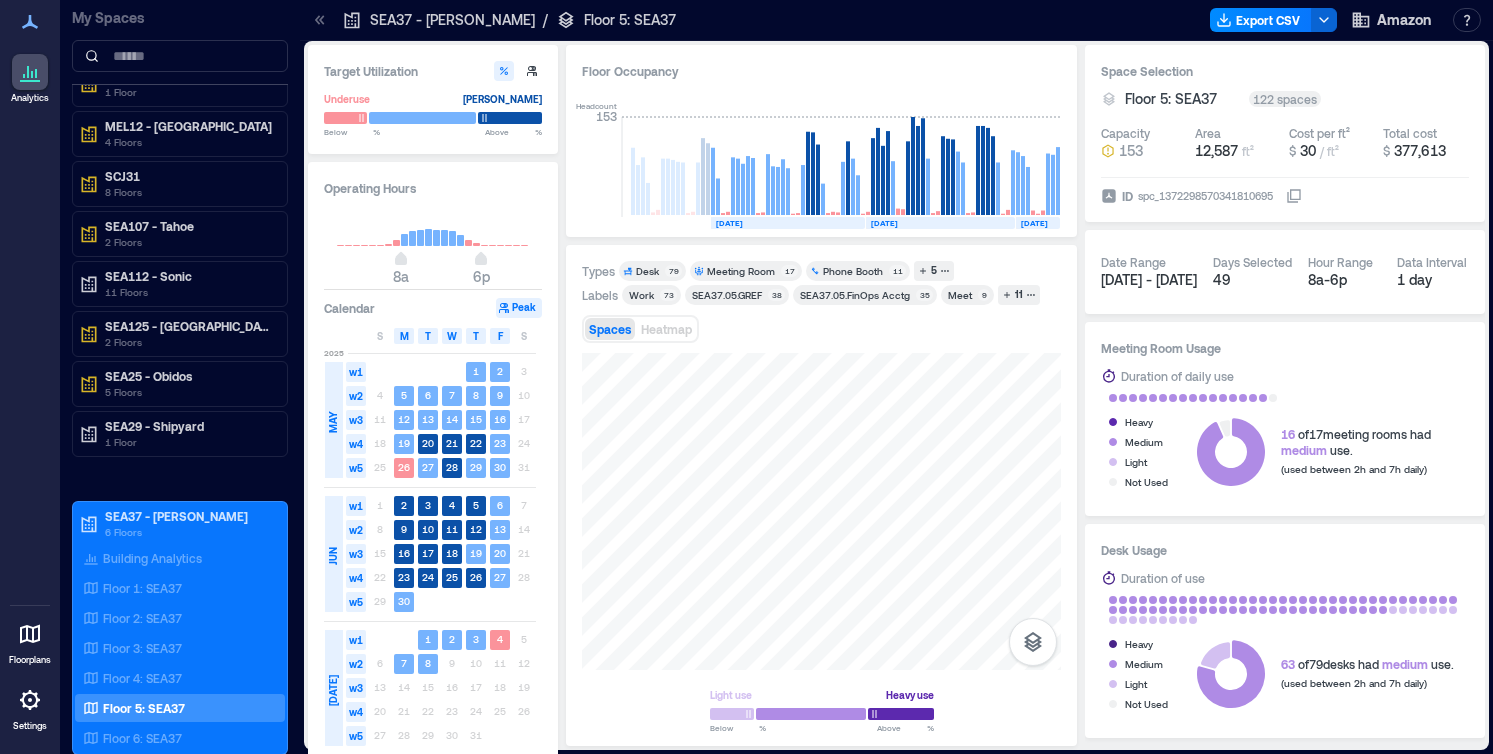 click on "Phone Booth" at bounding box center (853, 271) 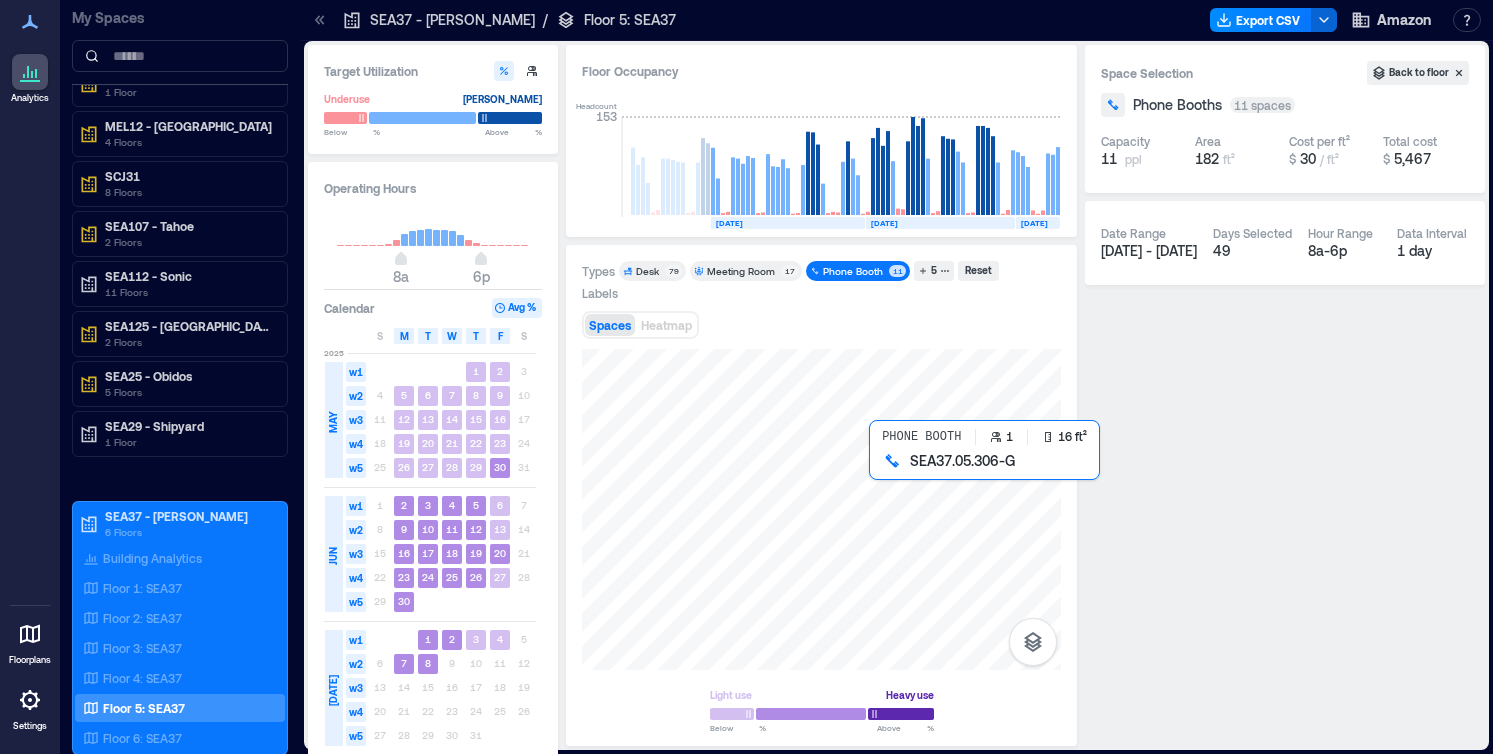 click at bounding box center (821, 509) 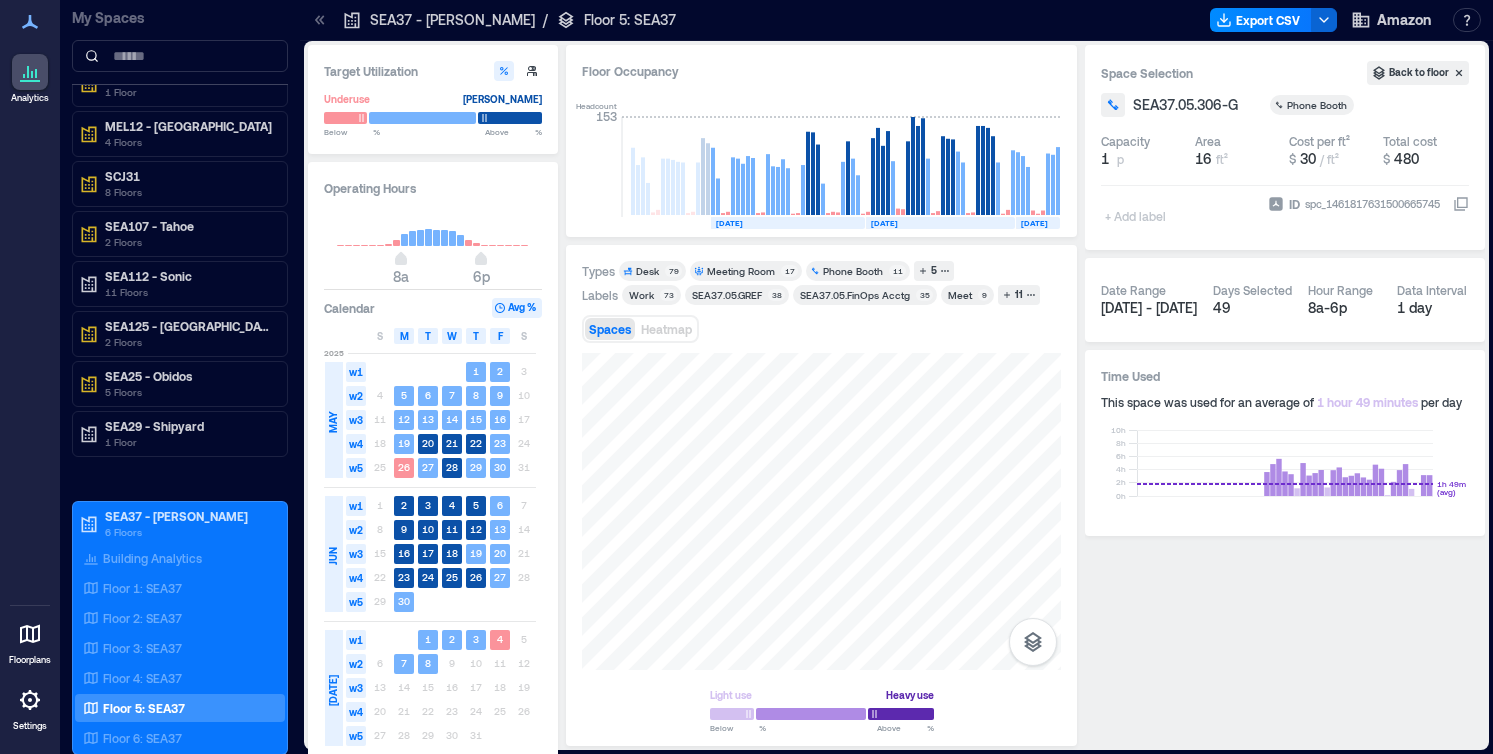 click 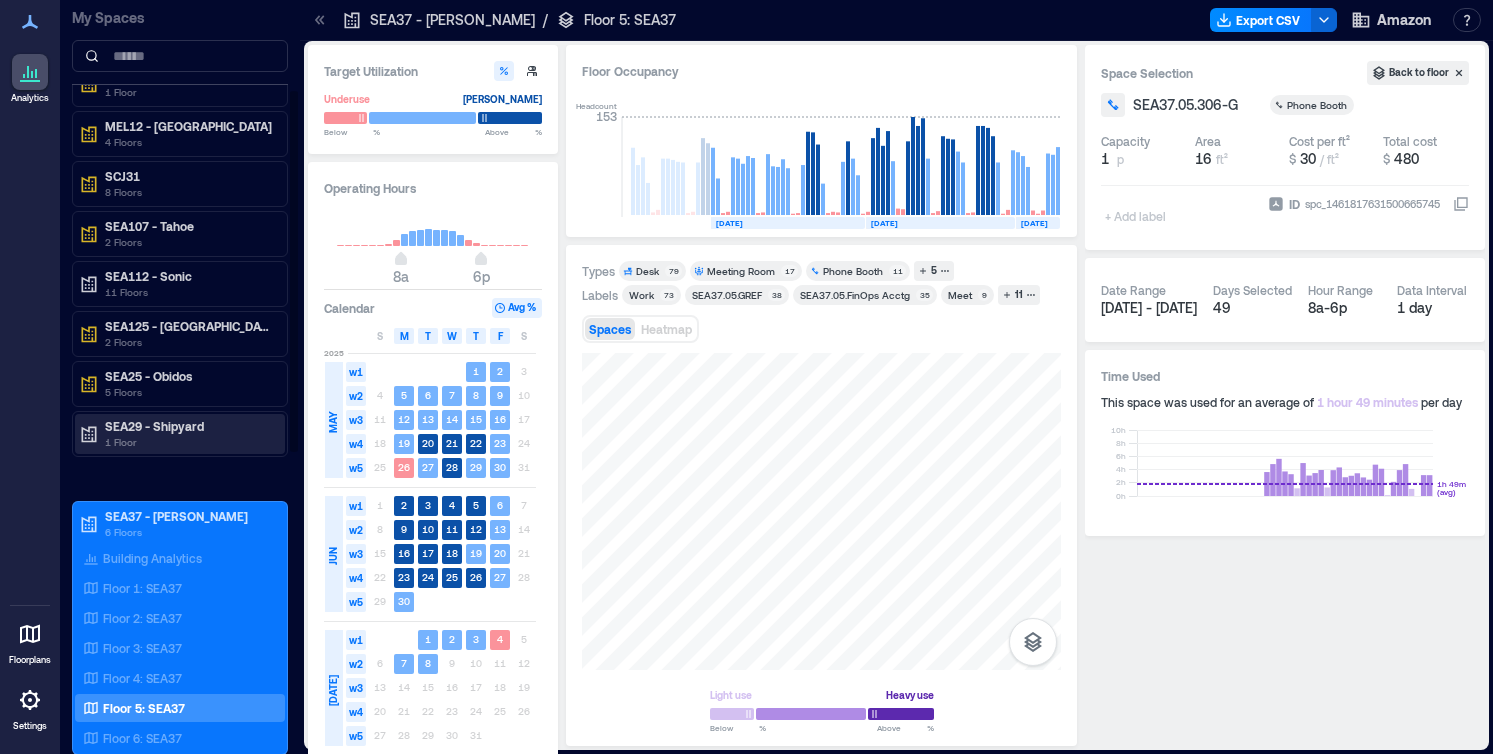 click on "1 Floor" at bounding box center (189, 442) 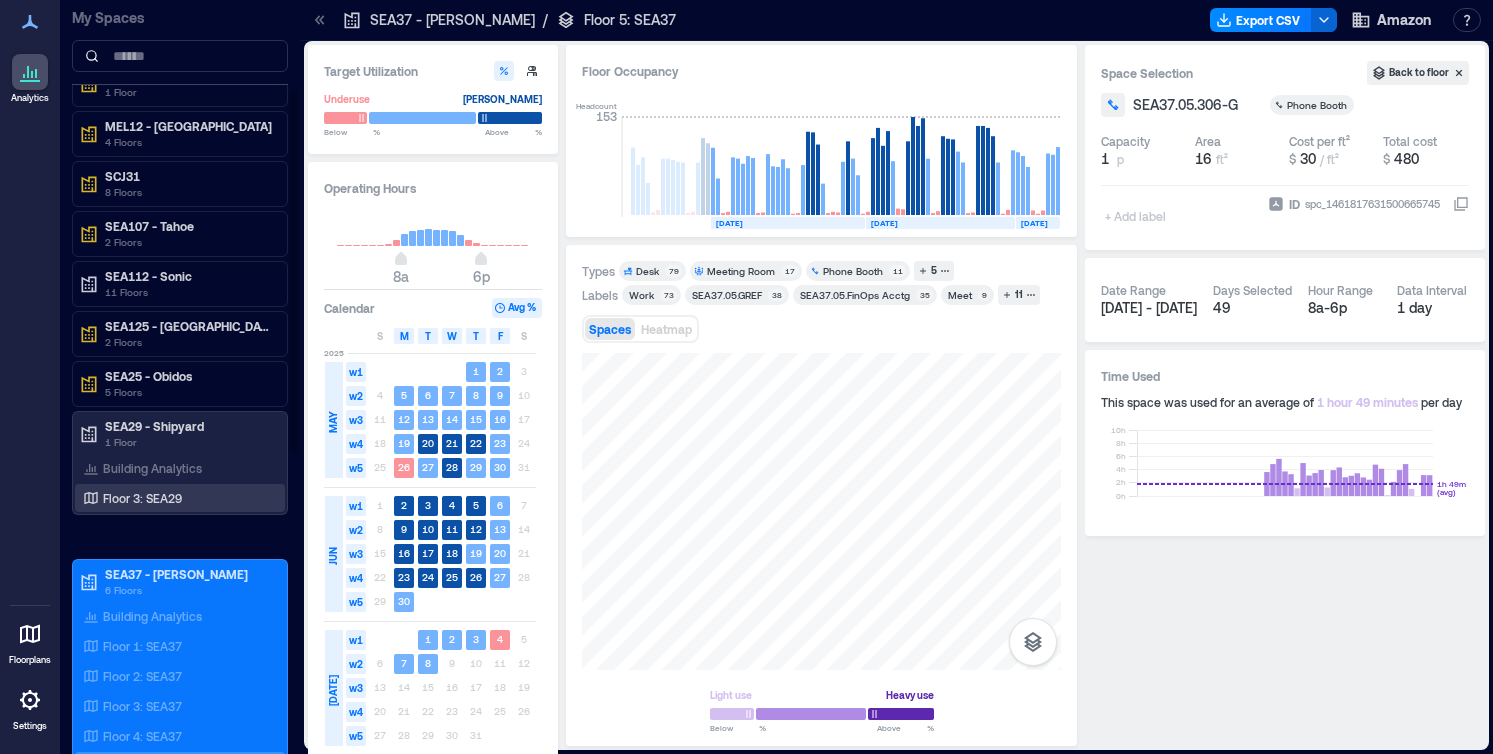 click on "Floor 3: SEA29" at bounding box center [176, 498] 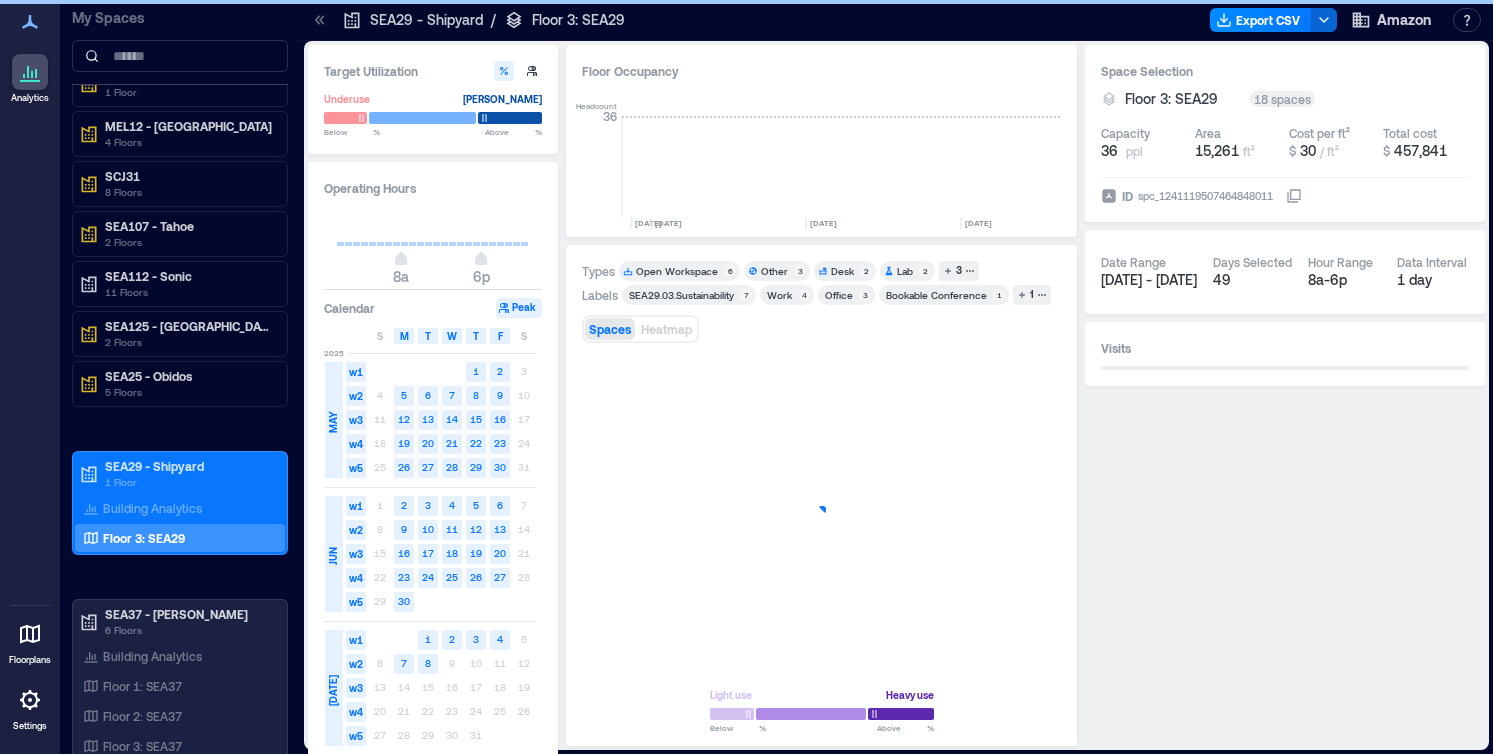 scroll, scrollTop: 0, scrollLeft: 2524, axis: horizontal 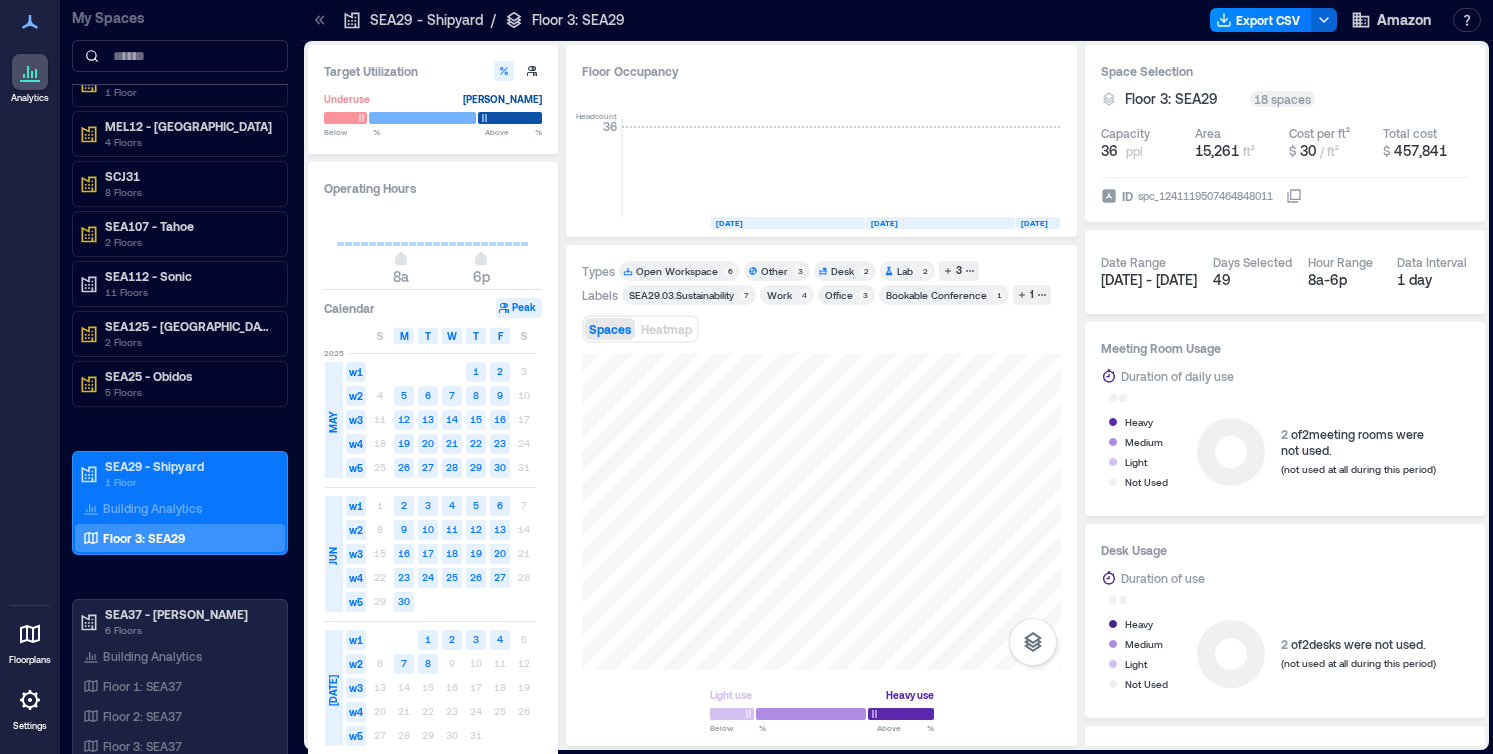 click on "15" 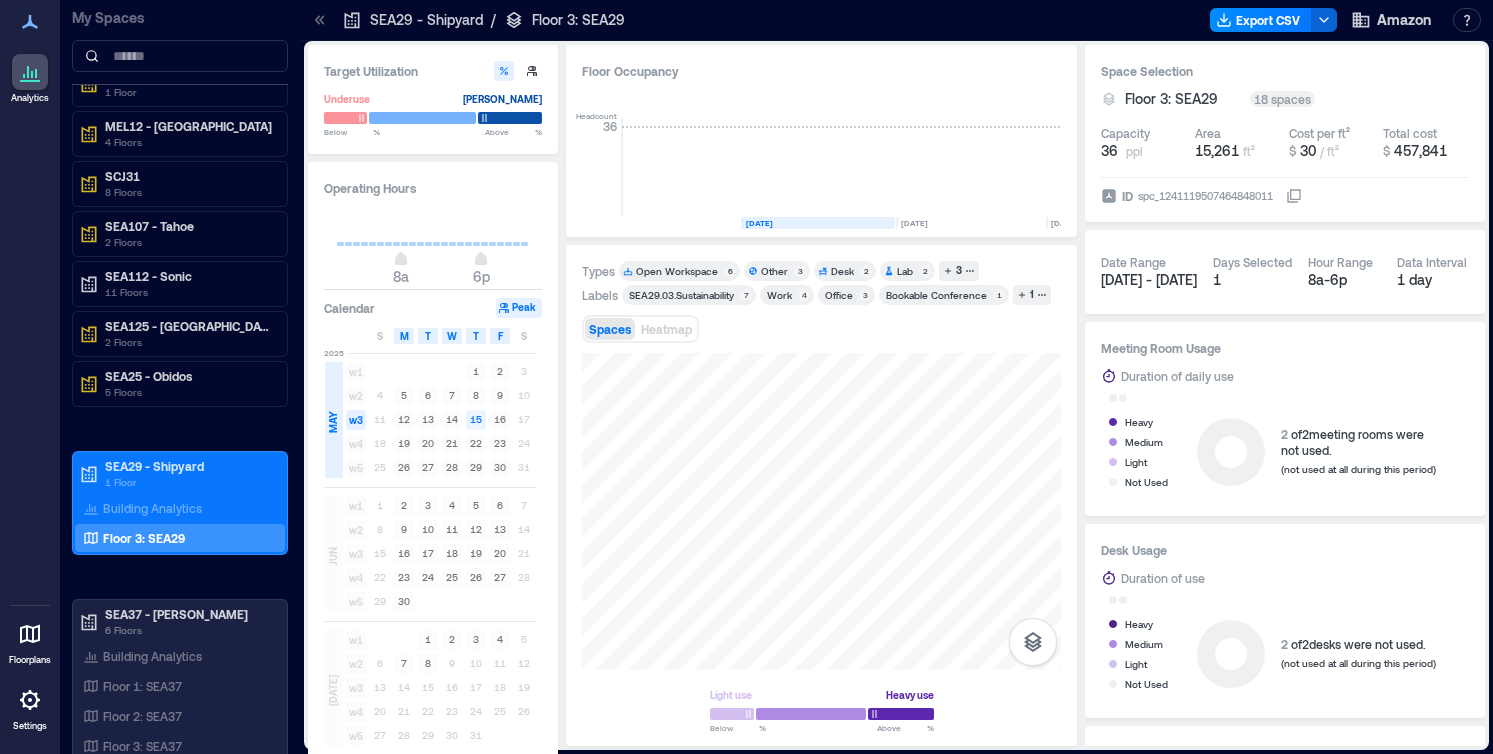 scroll, scrollTop: 0, scrollLeft: 2467, axis: horizontal 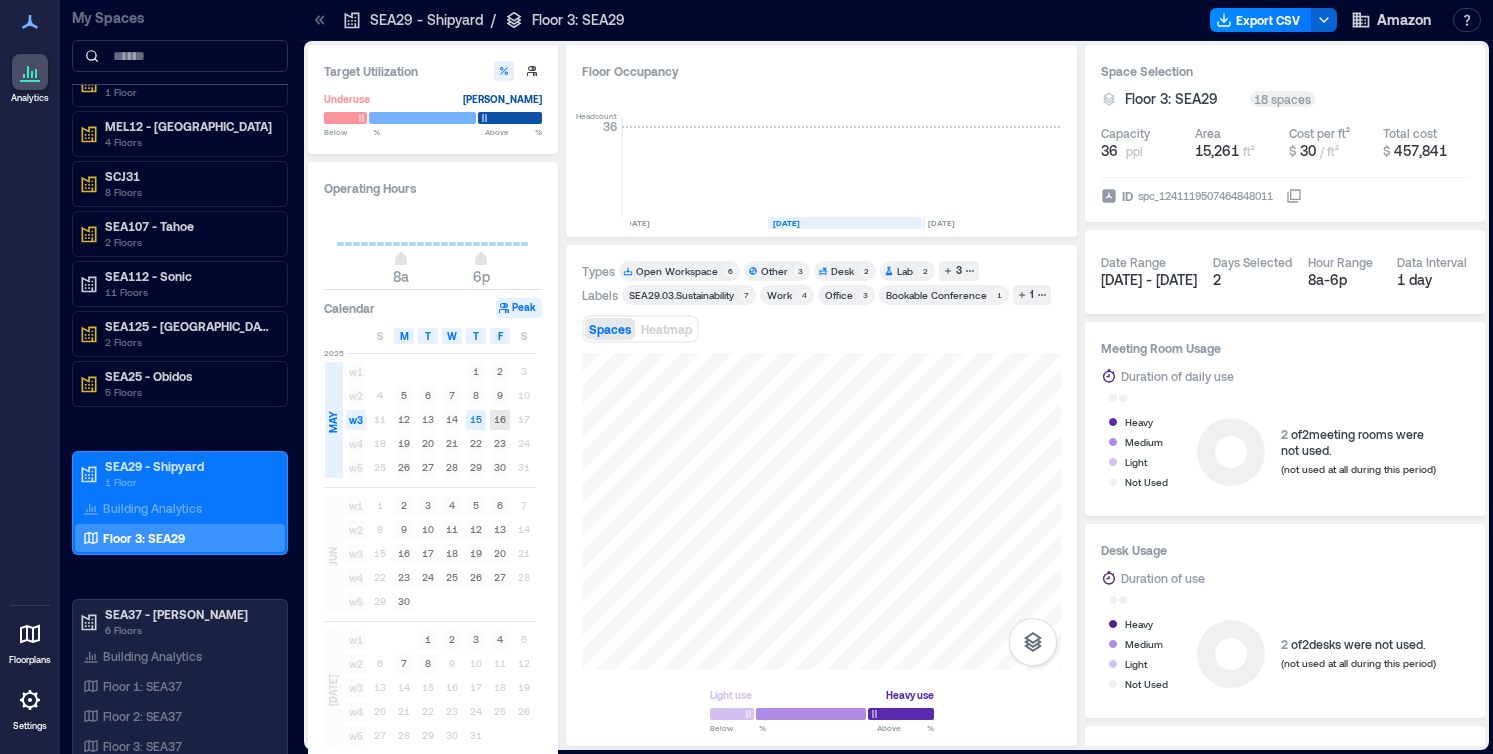click on "16" 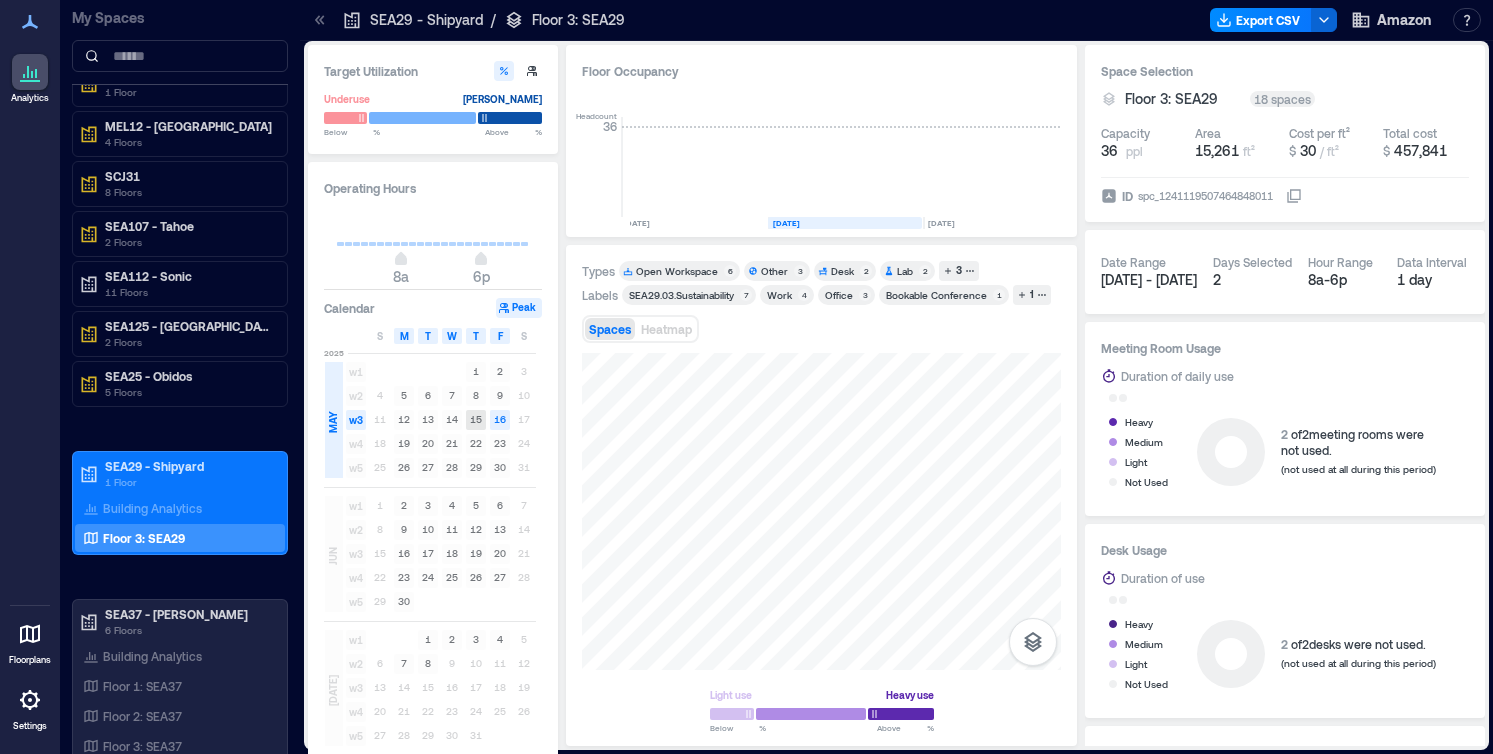 click 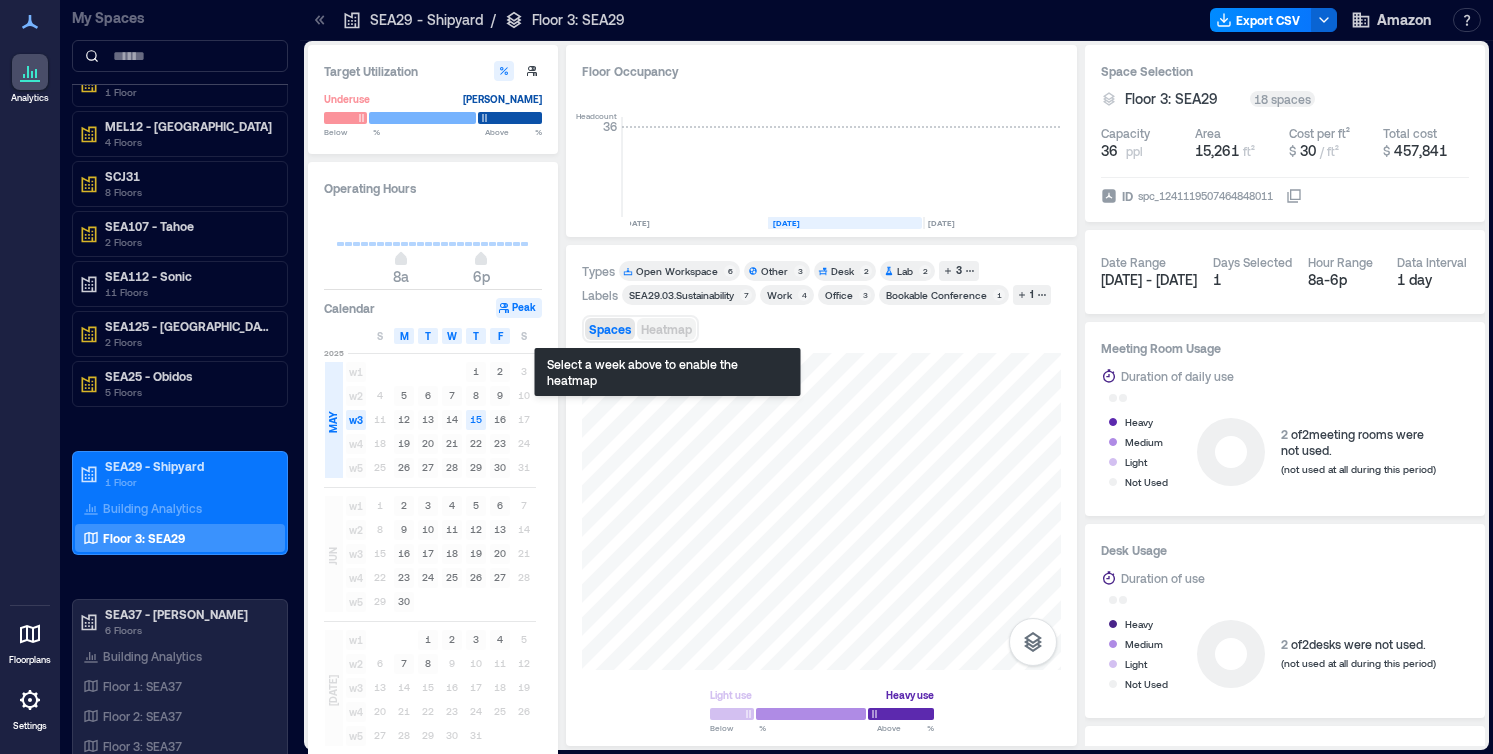 click on "Heatmap" at bounding box center (666, 329) 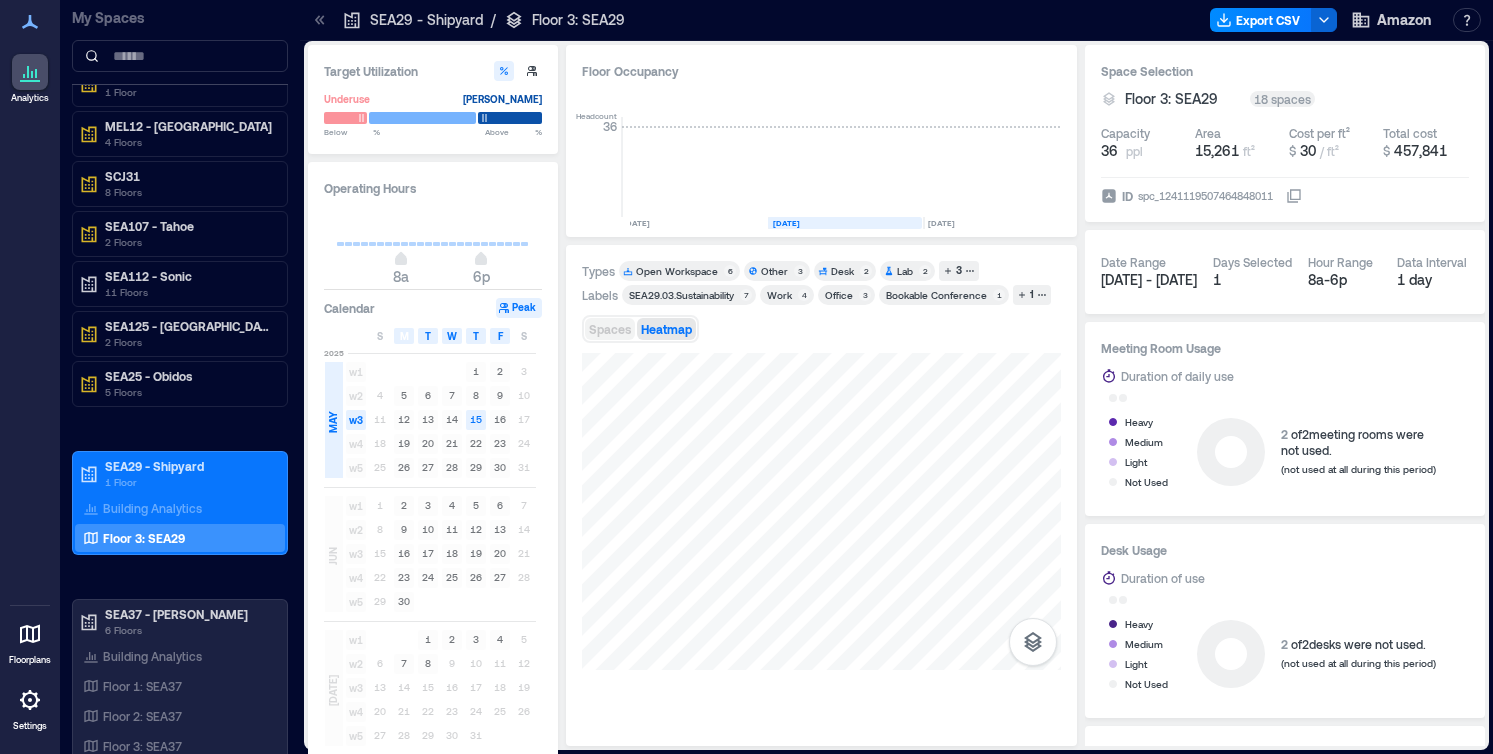 click on "Spaces" at bounding box center [610, 329] 